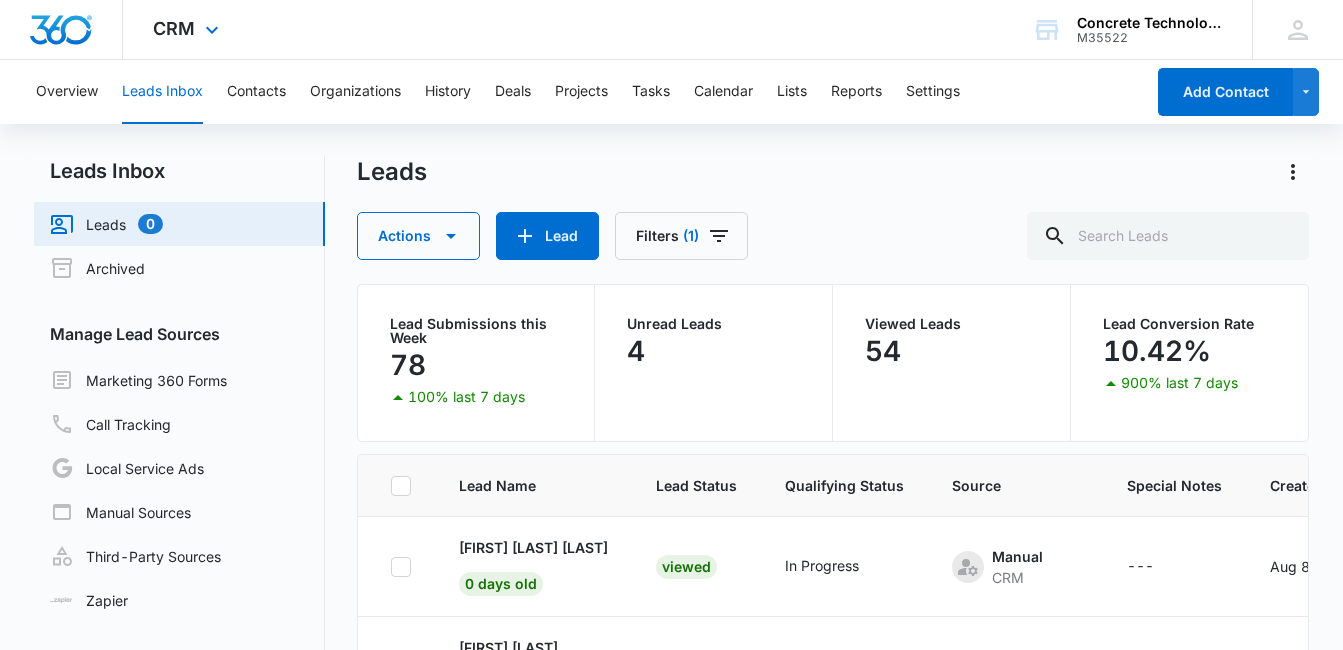 scroll, scrollTop: 160, scrollLeft: 0, axis: vertical 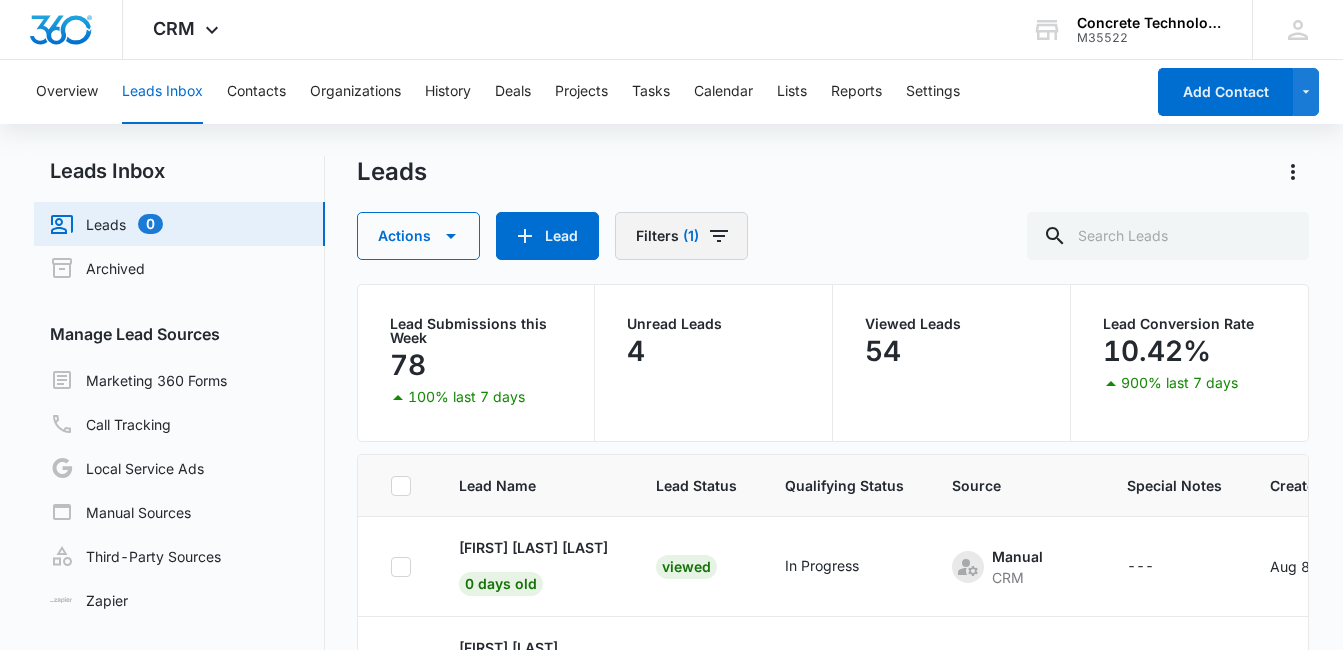 click 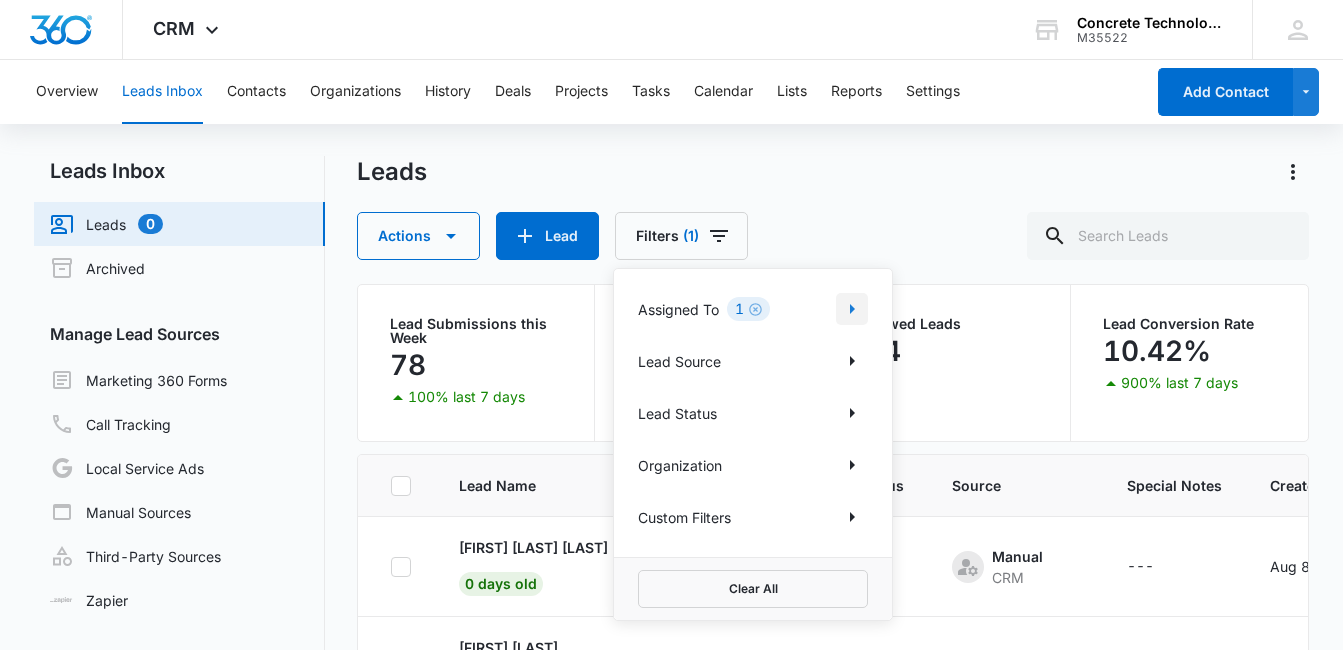 click 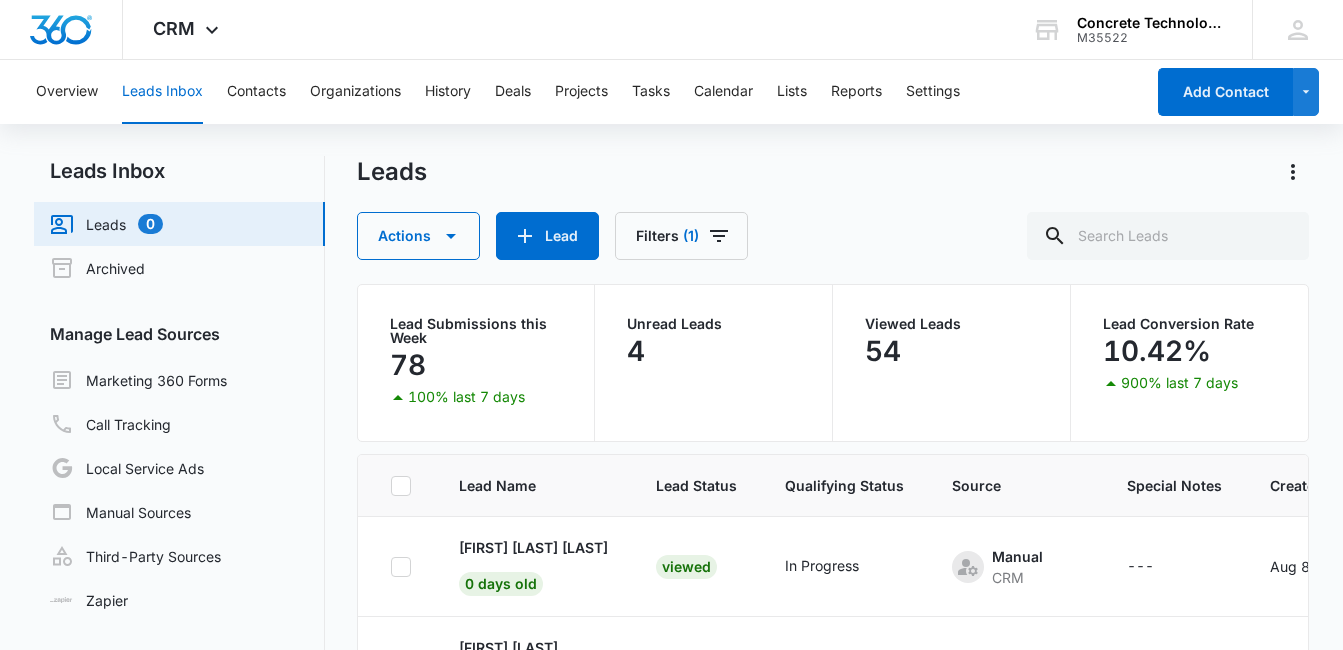 click on "Actions Lead Filters (1)" at bounding box center (833, 236) 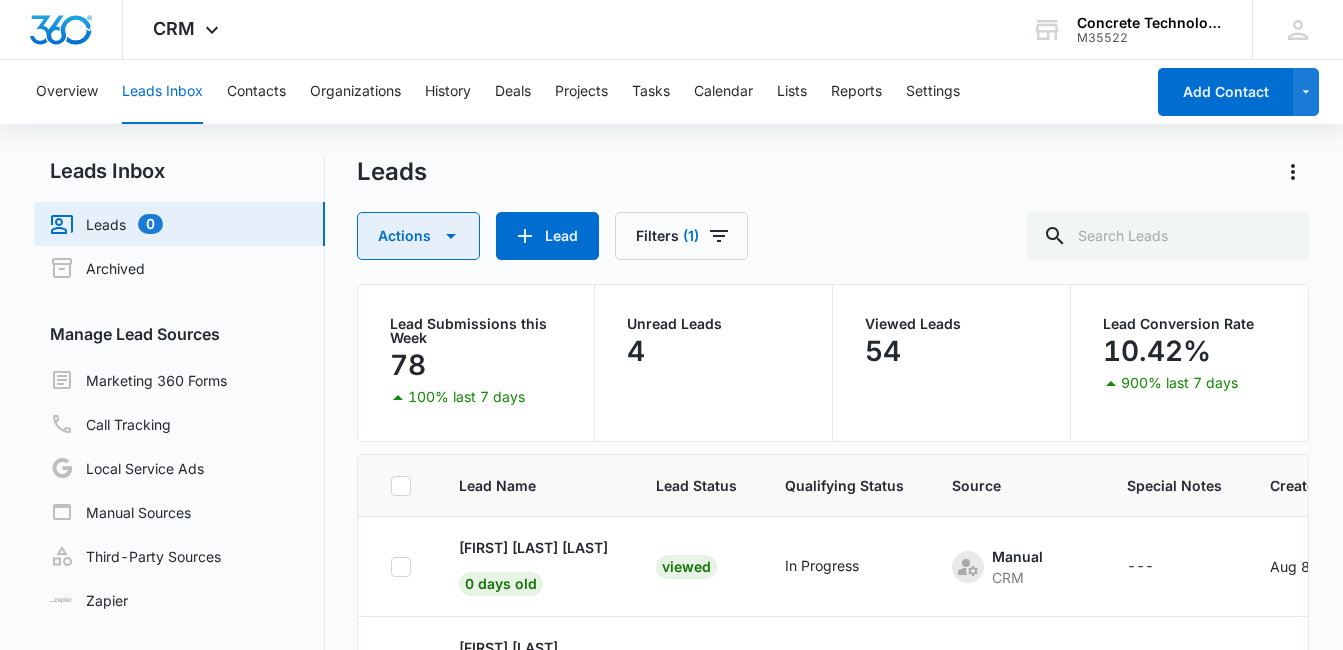 click 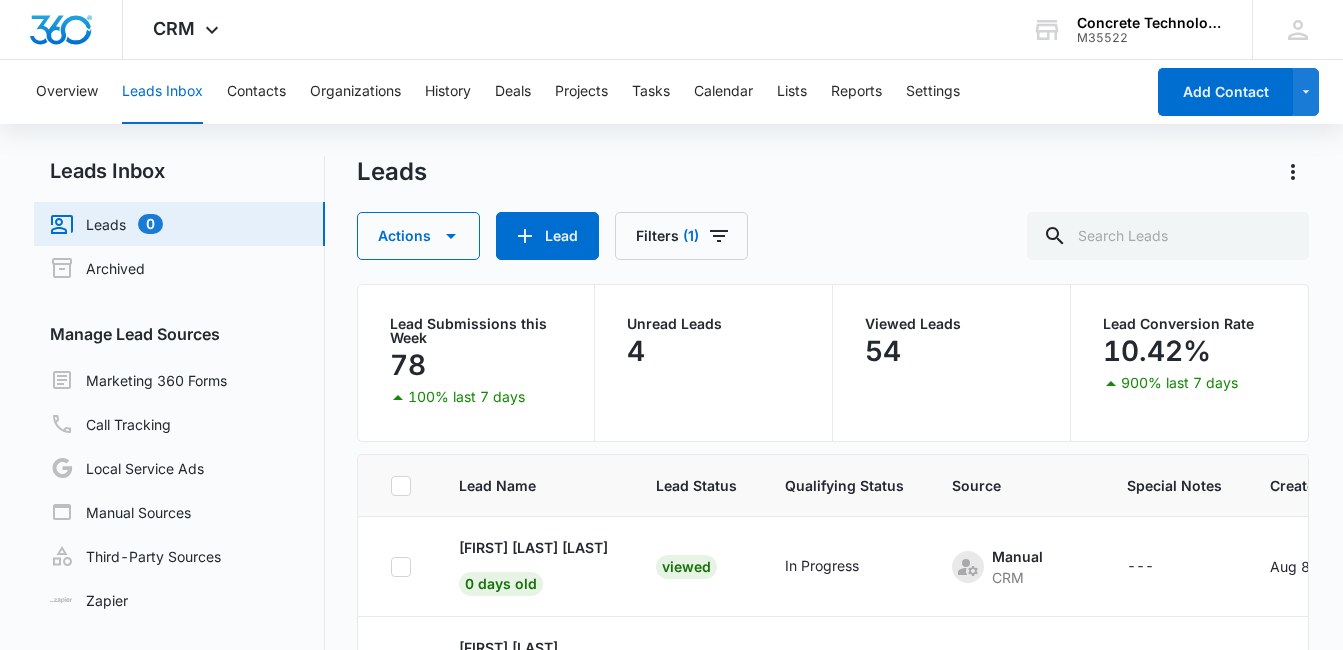 click on "Leads" at bounding box center (833, 172) 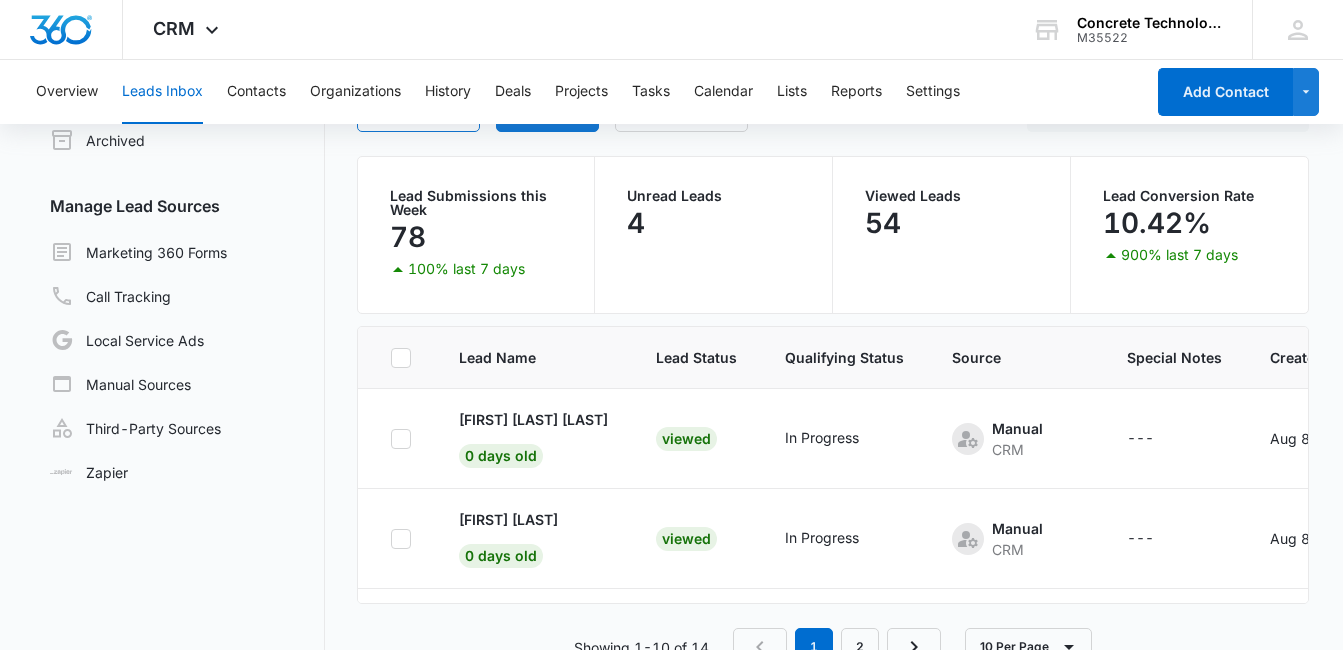 scroll, scrollTop: 168, scrollLeft: 0, axis: vertical 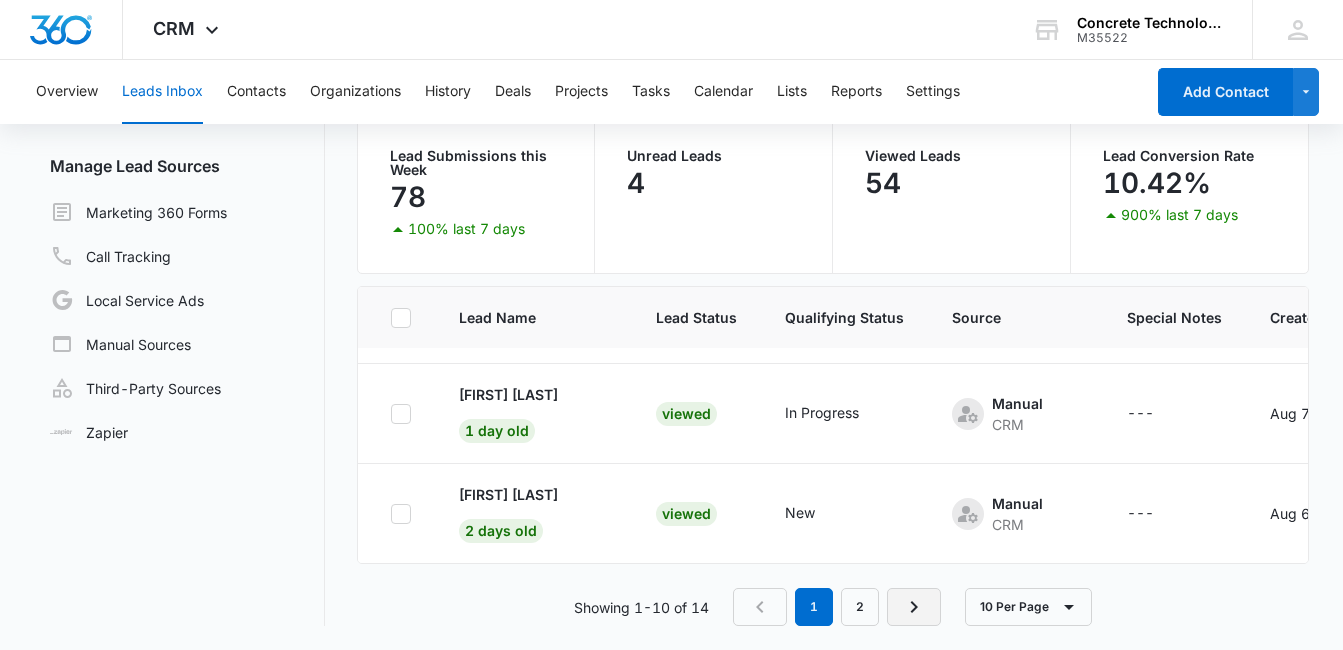 click at bounding box center [914, 607] 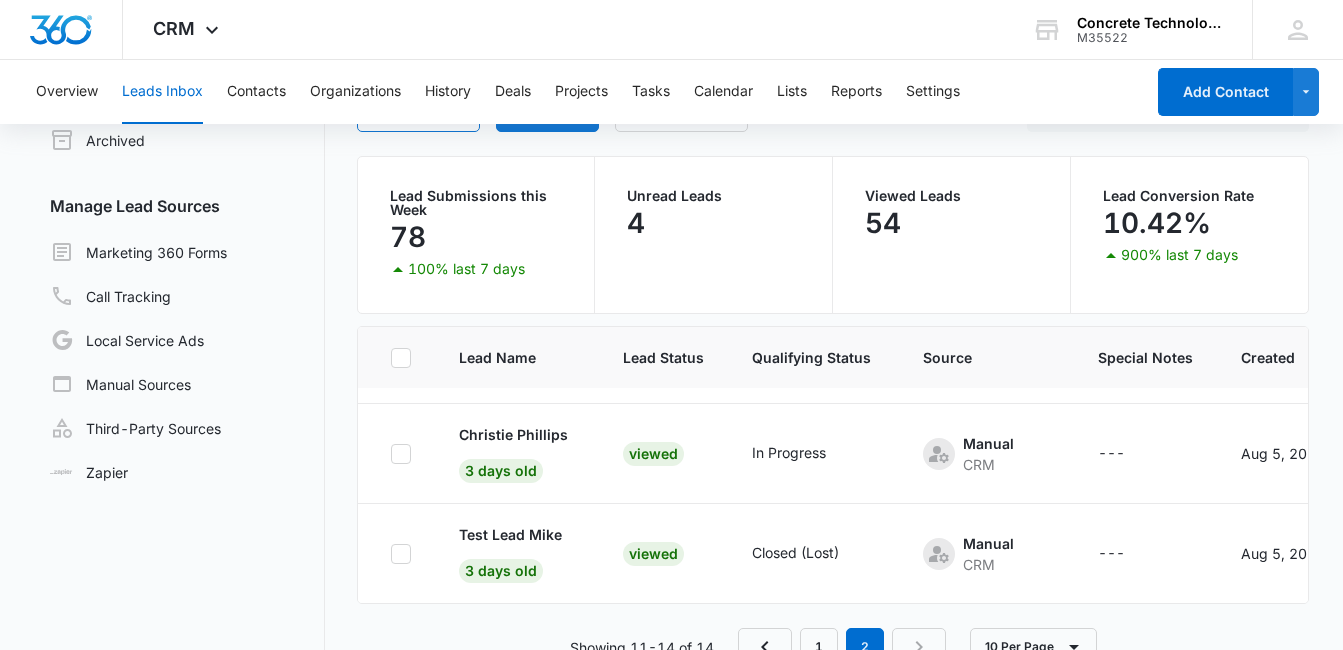 scroll, scrollTop: 168, scrollLeft: 0, axis: vertical 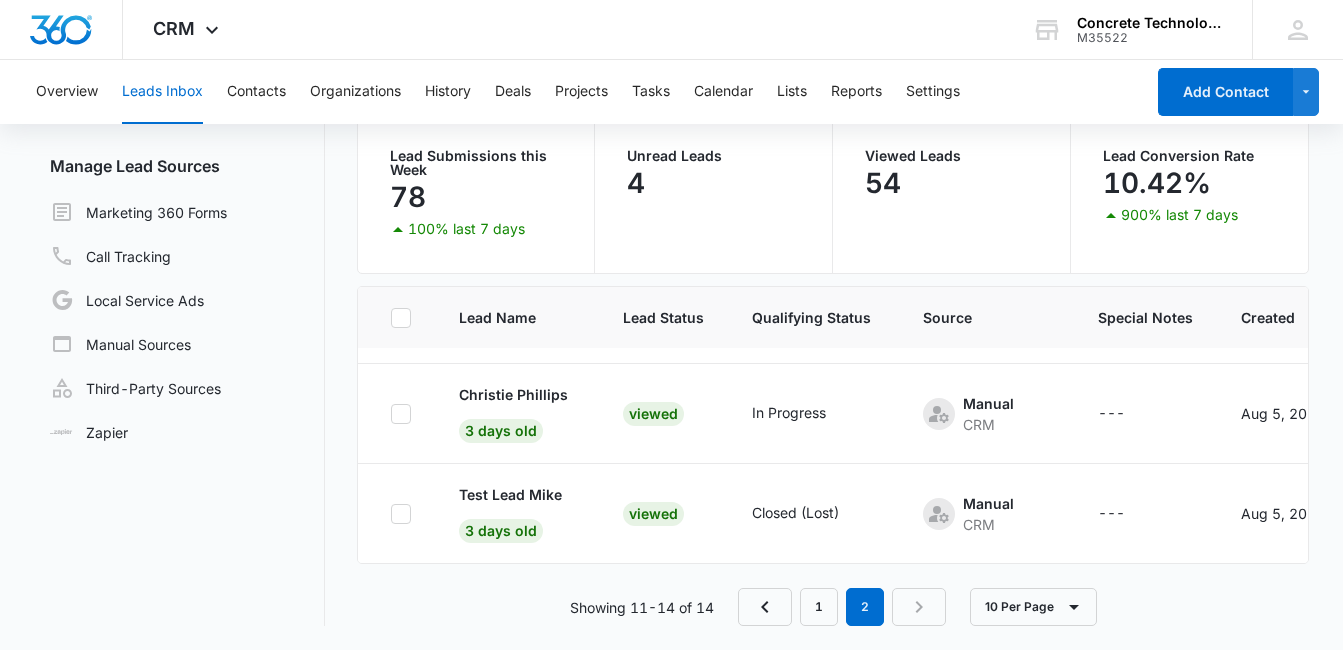 click on "1 2" at bounding box center (842, 607) 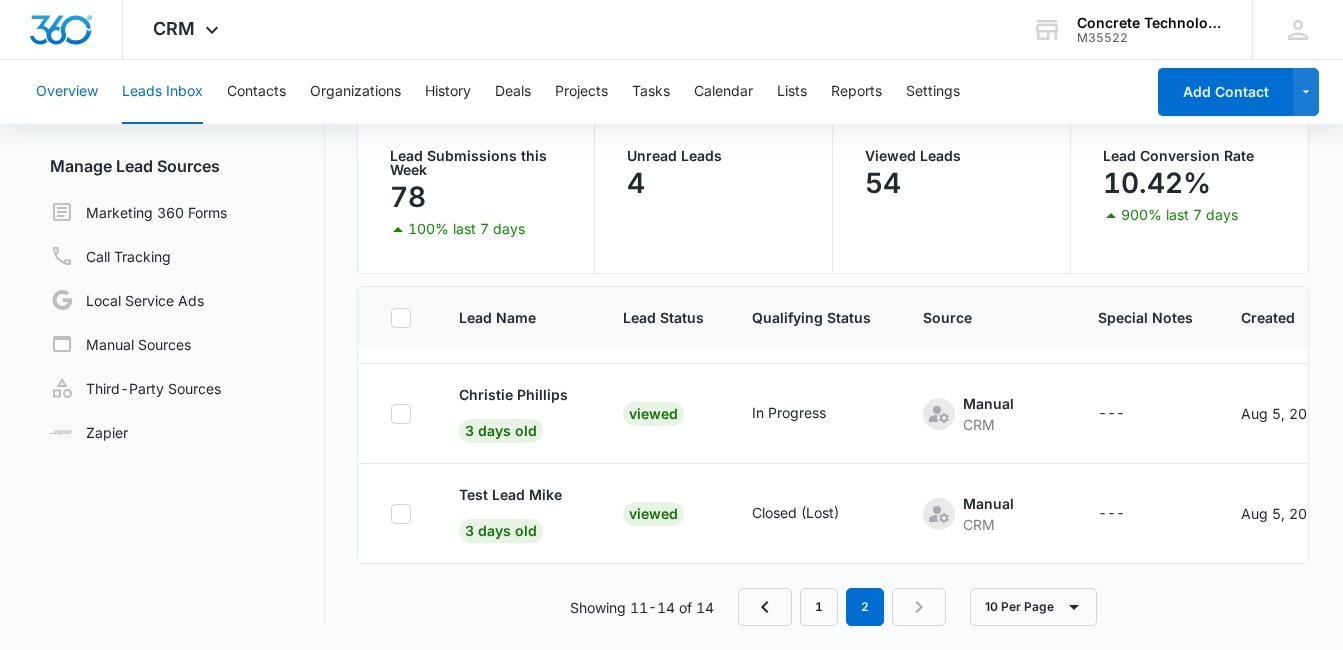 click on "Overview" at bounding box center [67, 92] 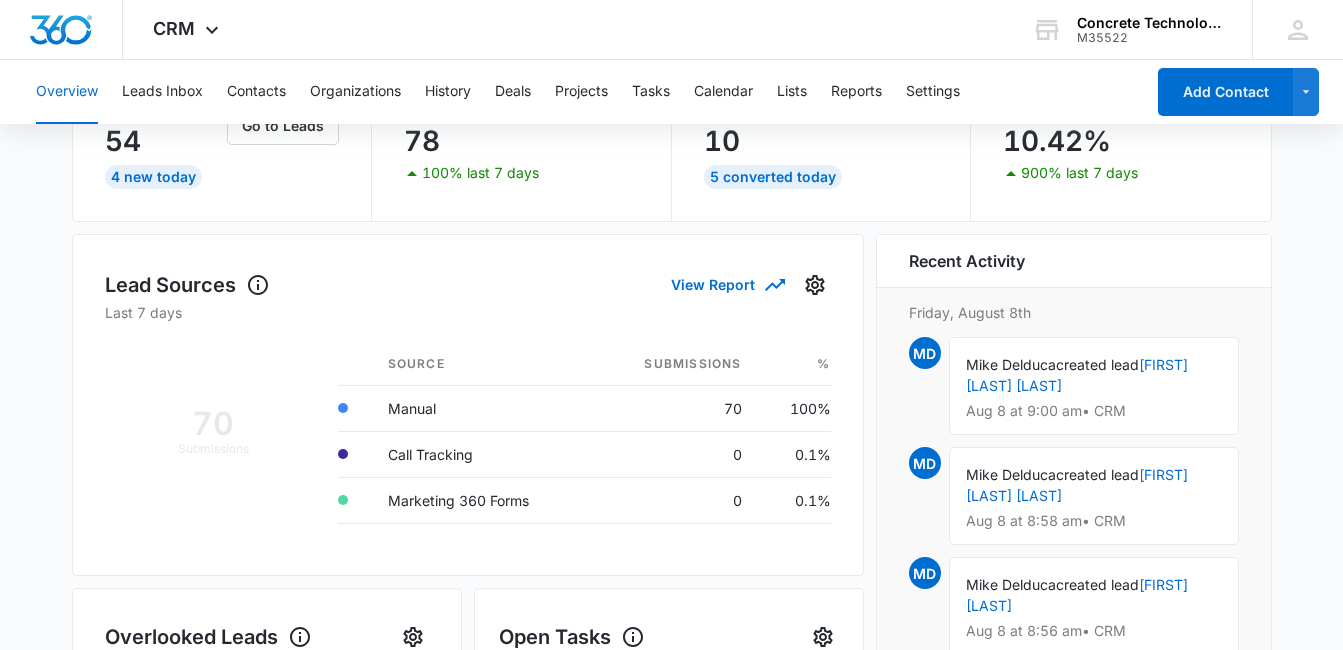 scroll, scrollTop: 0, scrollLeft: 0, axis: both 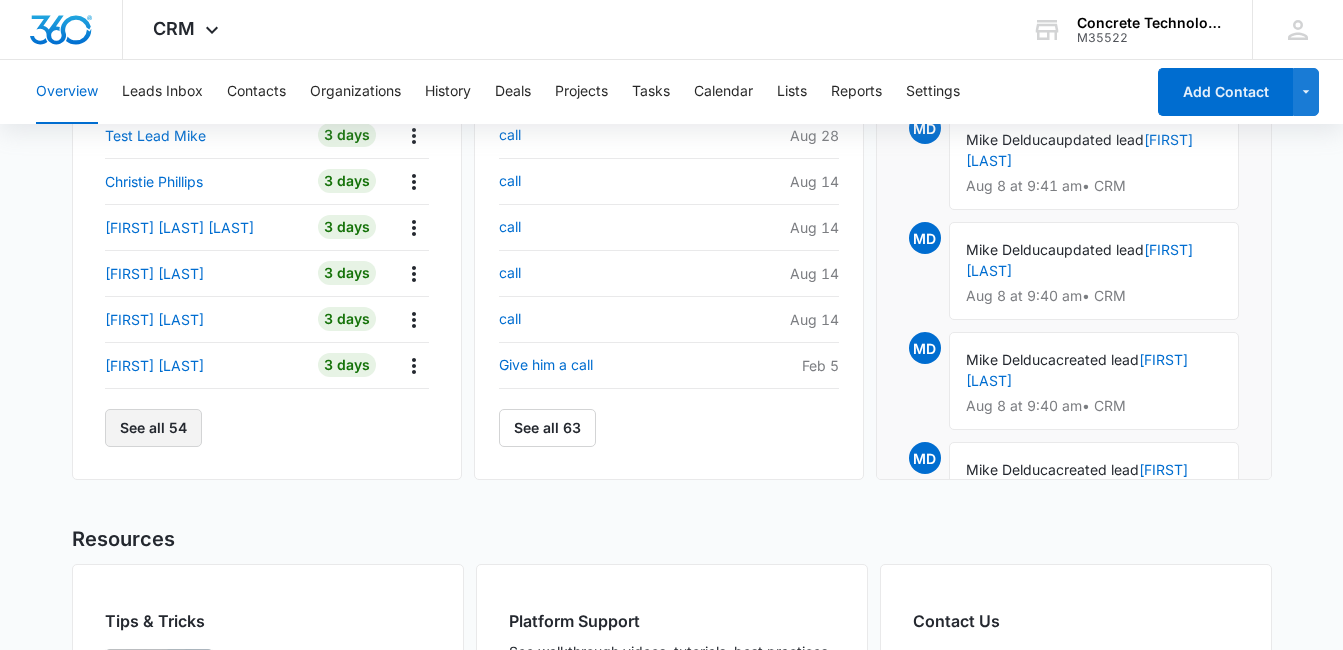click on "See all 54" at bounding box center (153, 428) 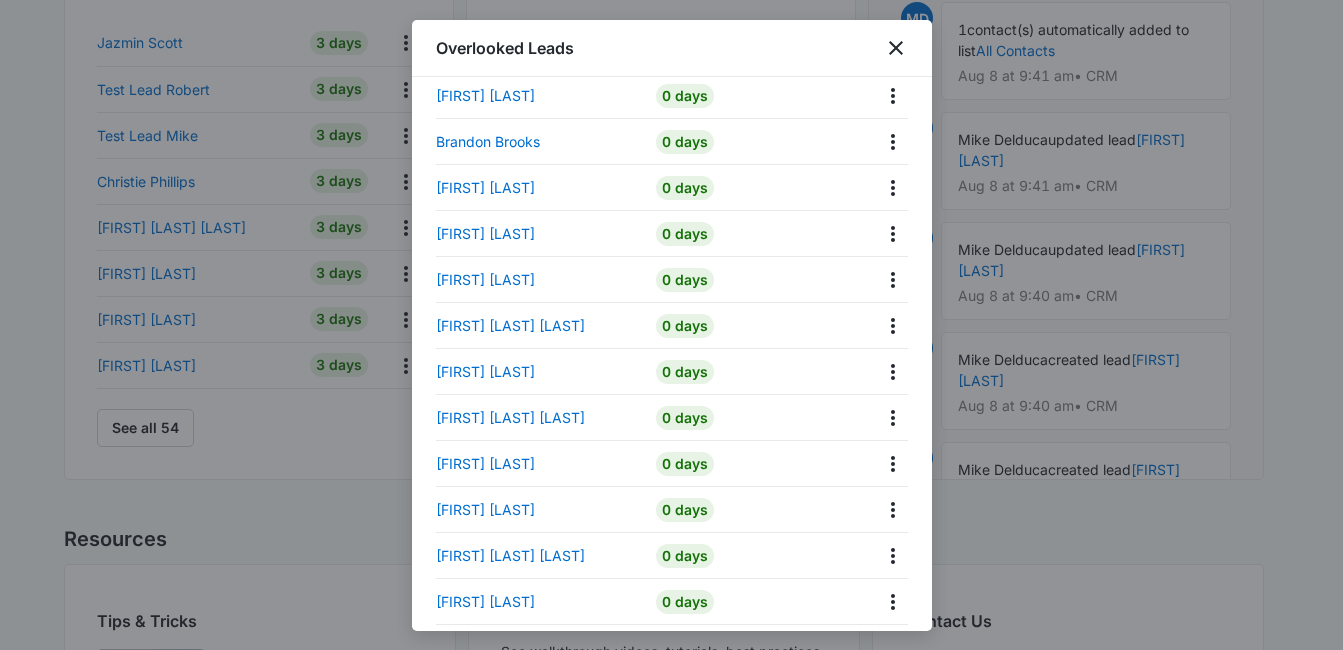 scroll, scrollTop: 1573, scrollLeft: 0, axis: vertical 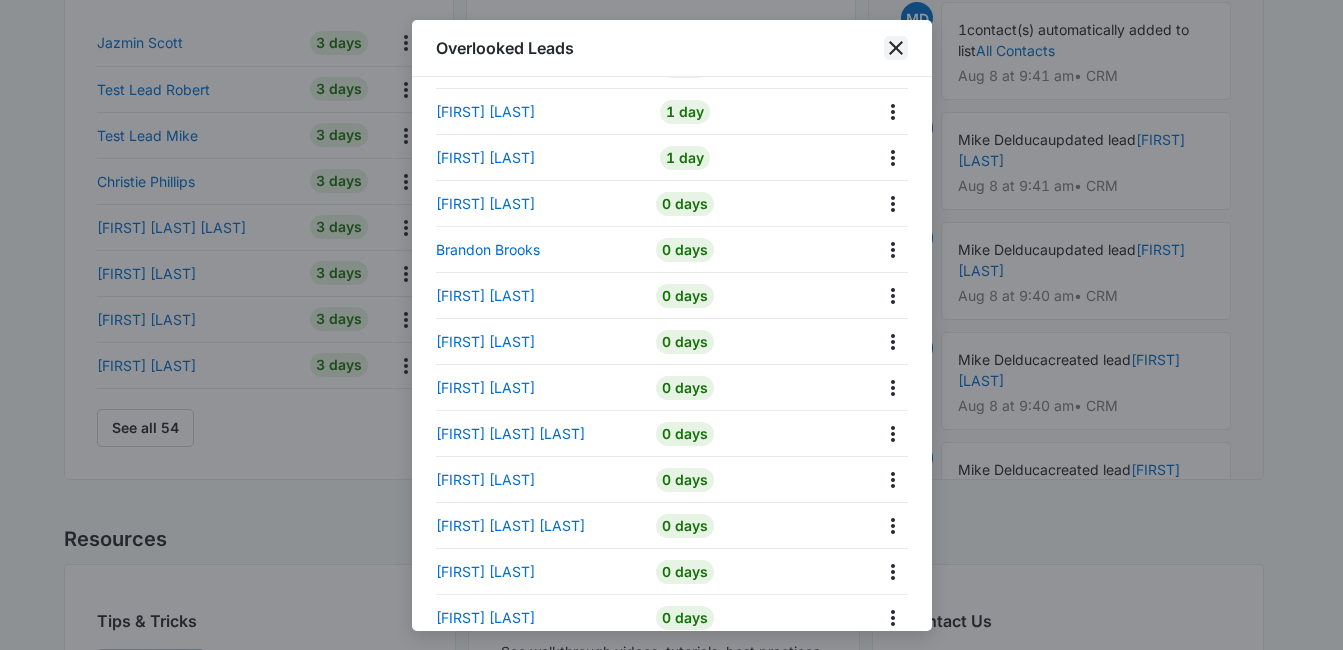click 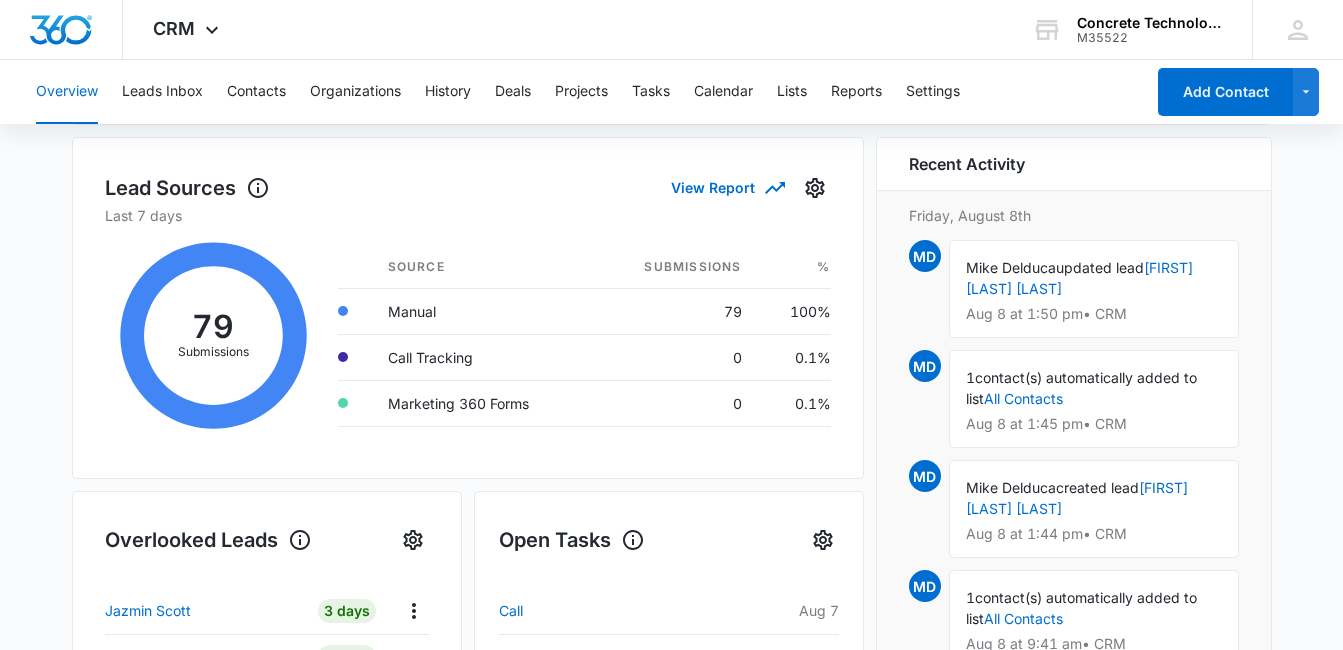 scroll, scrollTop: 87, scrollLeft: 0, axis: vertical 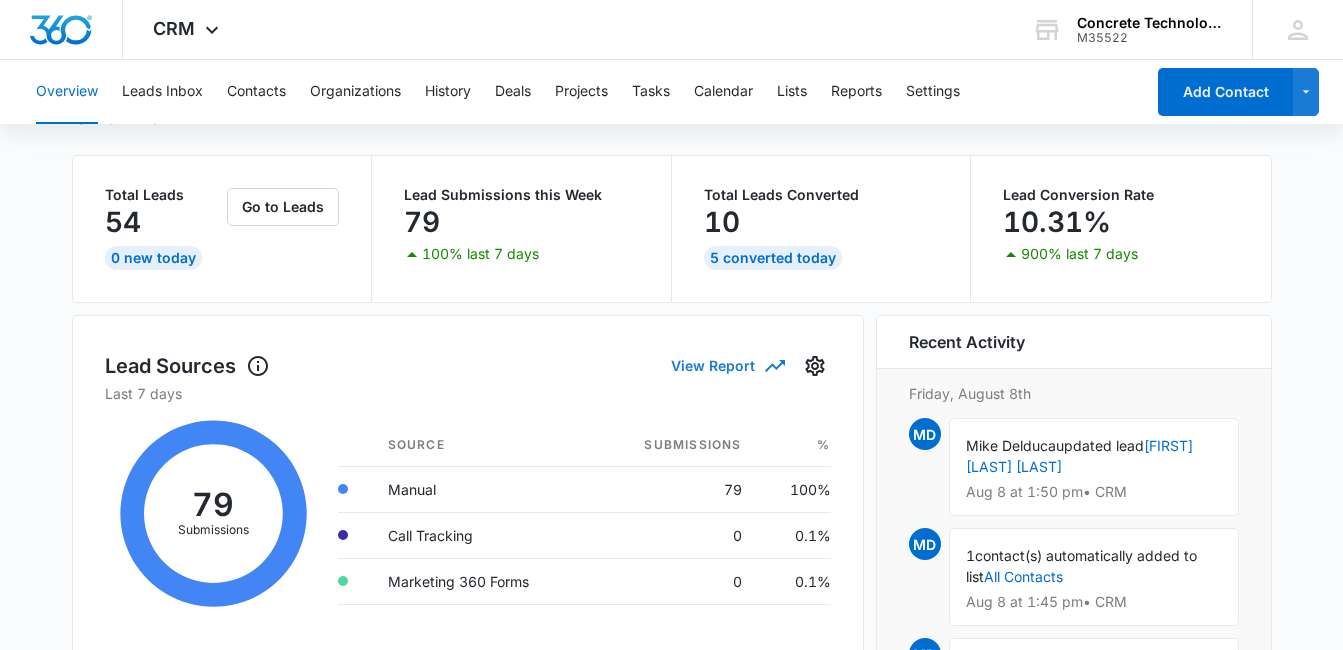 click on "View Report" at bounding box center [727, 365] 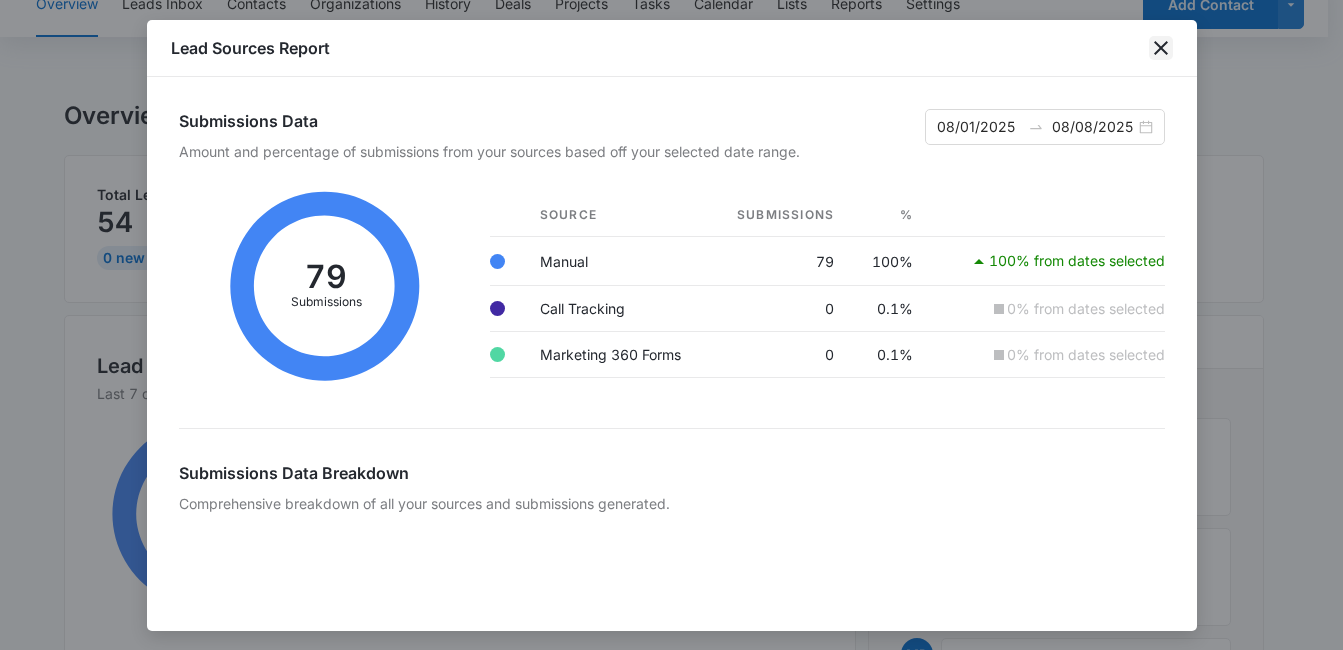 click 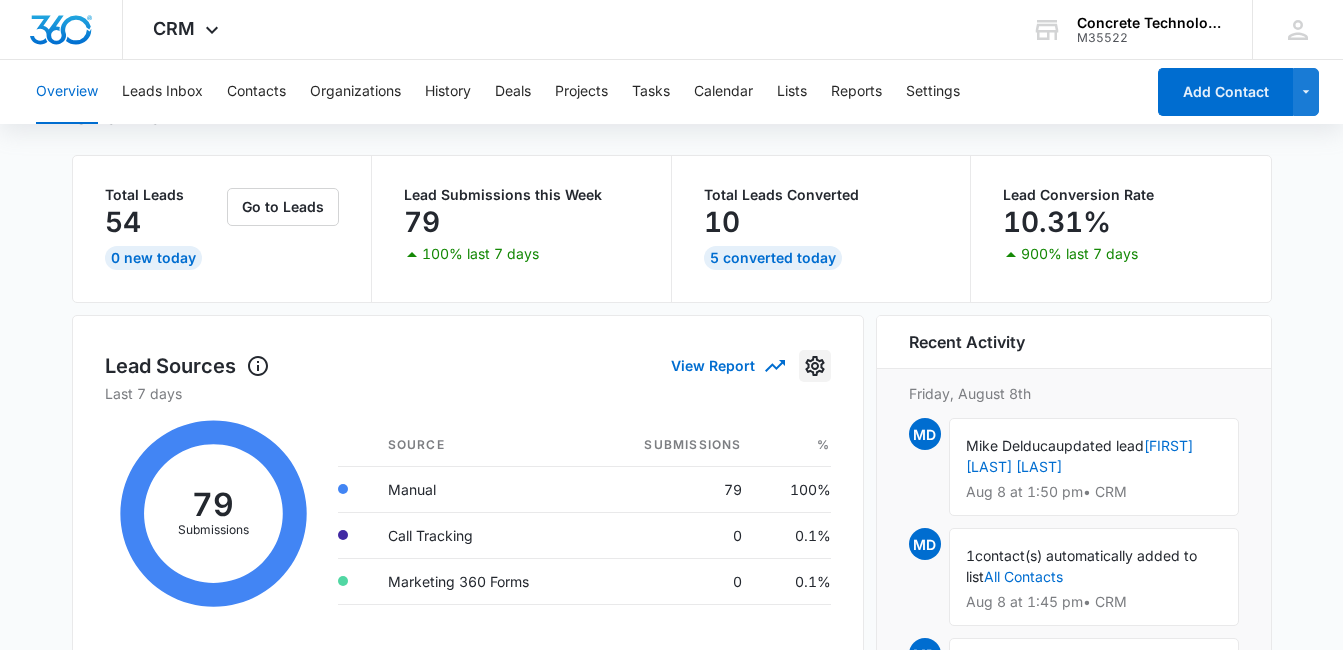 click 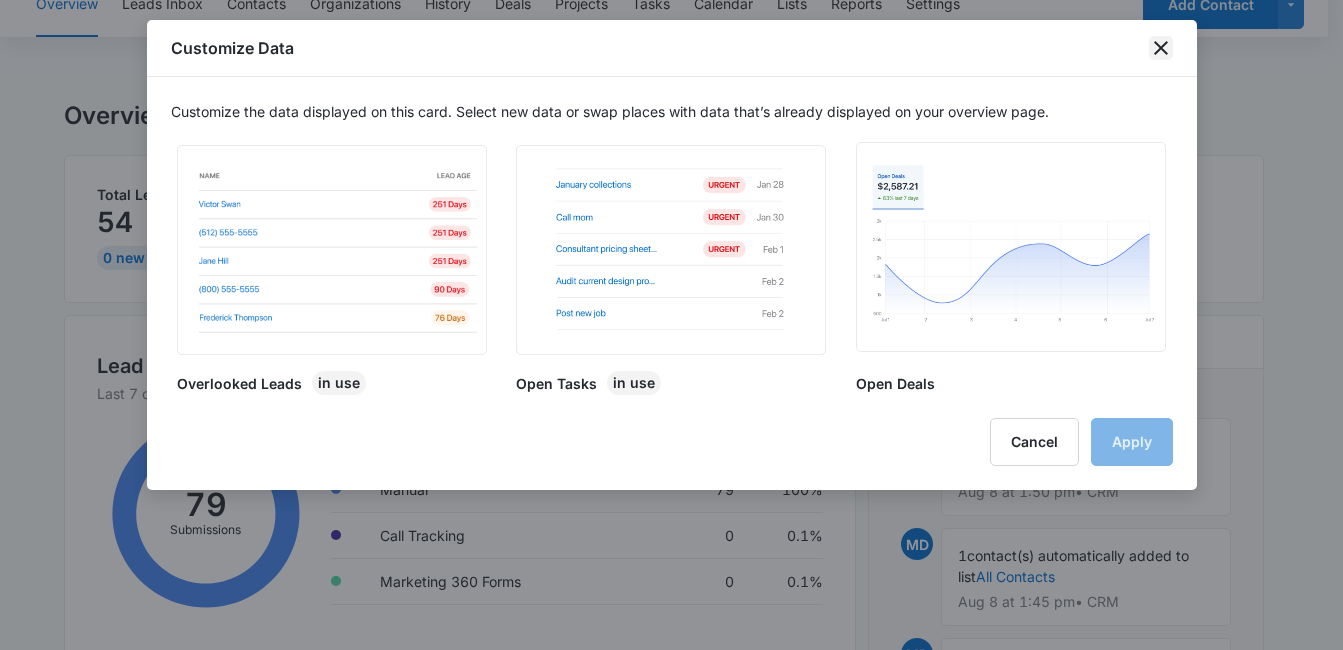 click 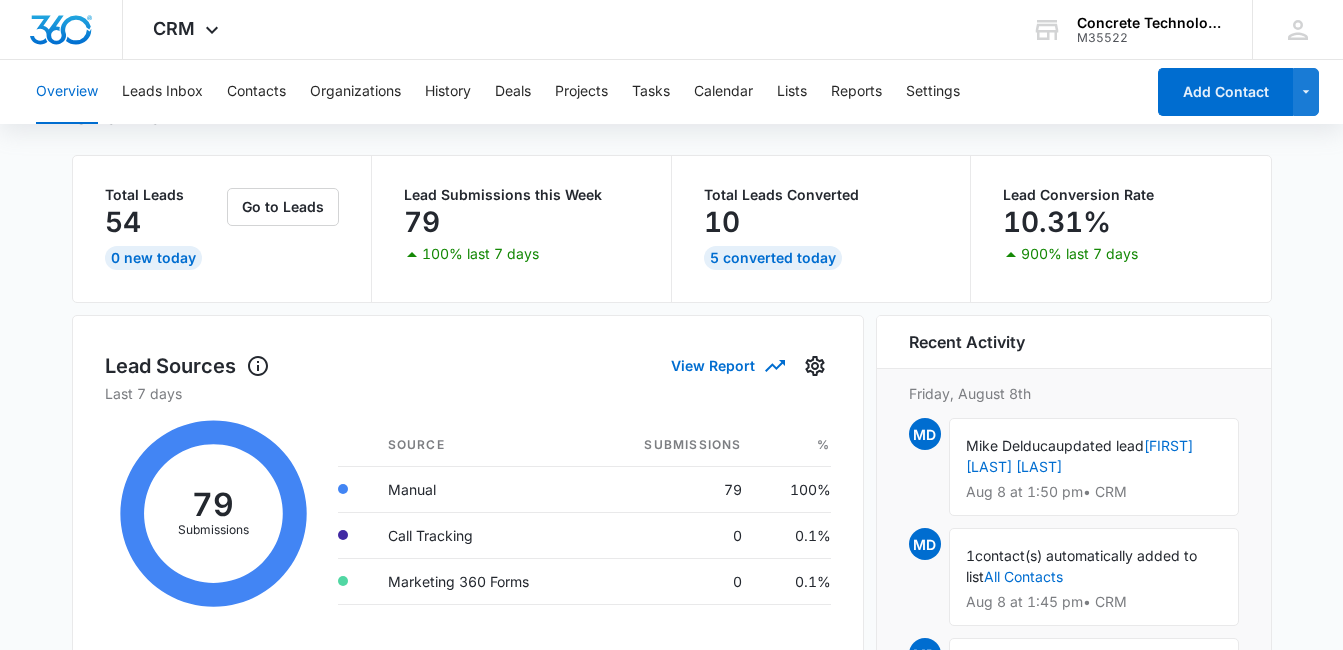click on "5 Converted Today" at bounding box center (773, 258) 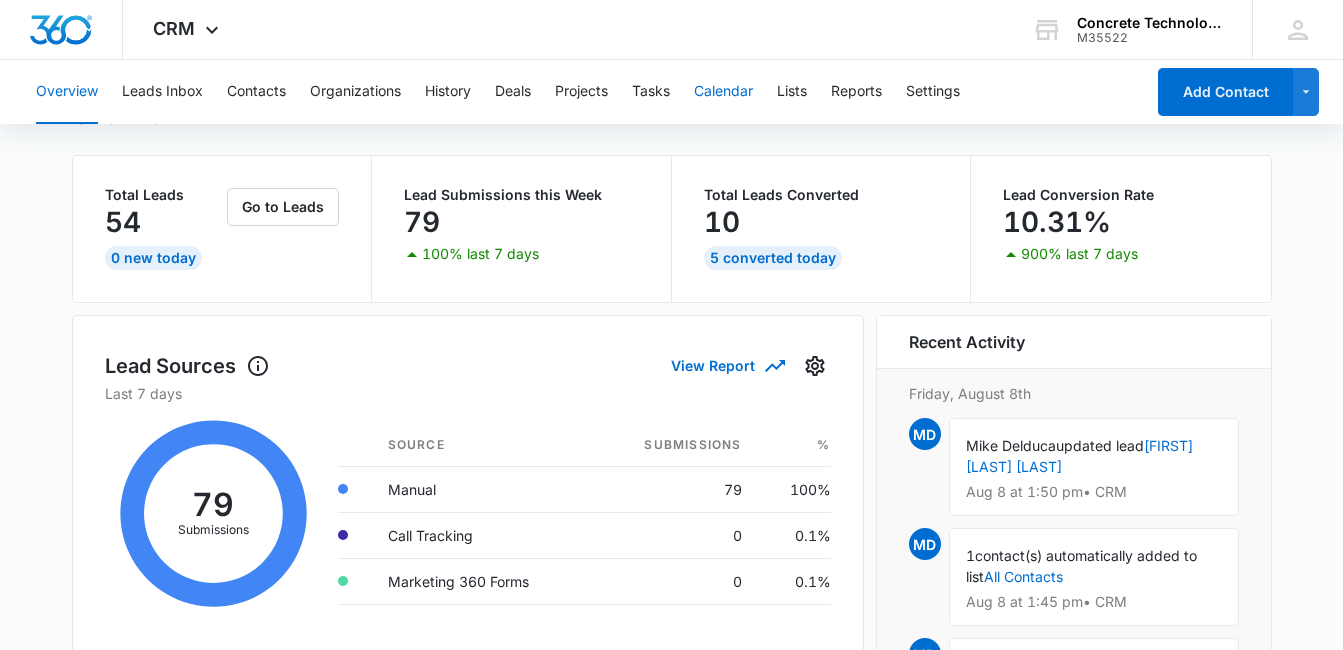 click on "Calendar" at bounding box center [723, 92] 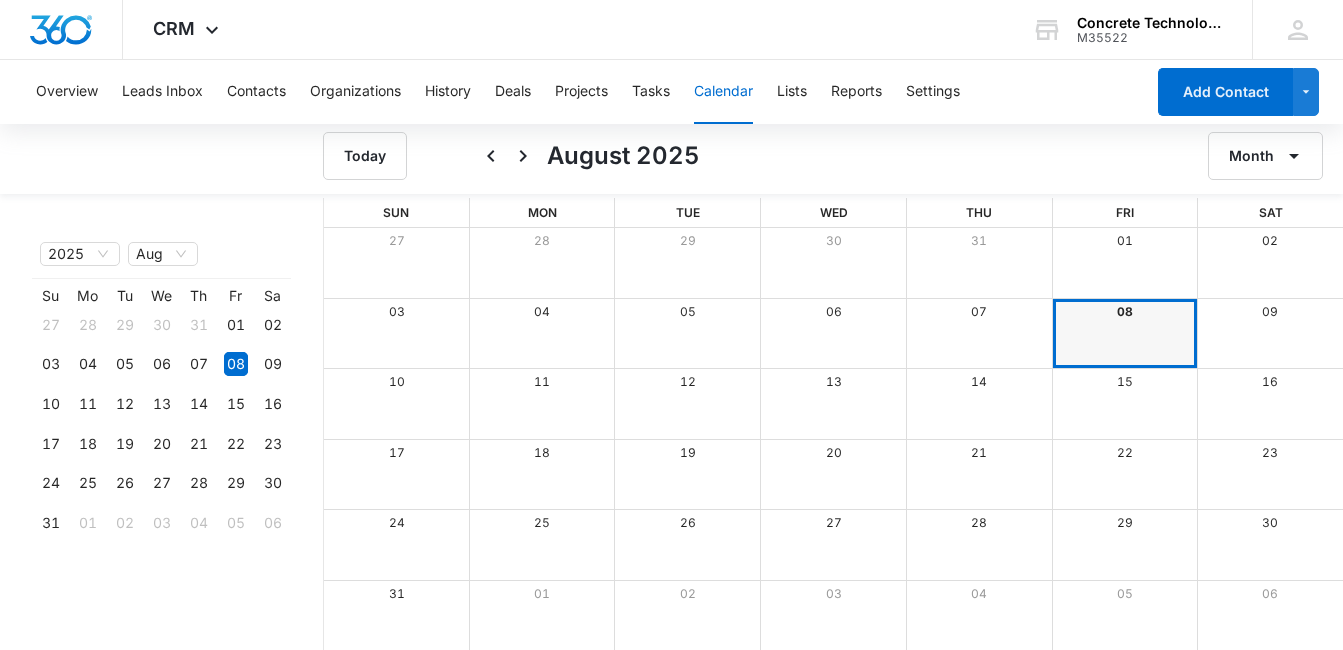 scroll, scrollTop: 0, scrollLeft: 0, axis: both 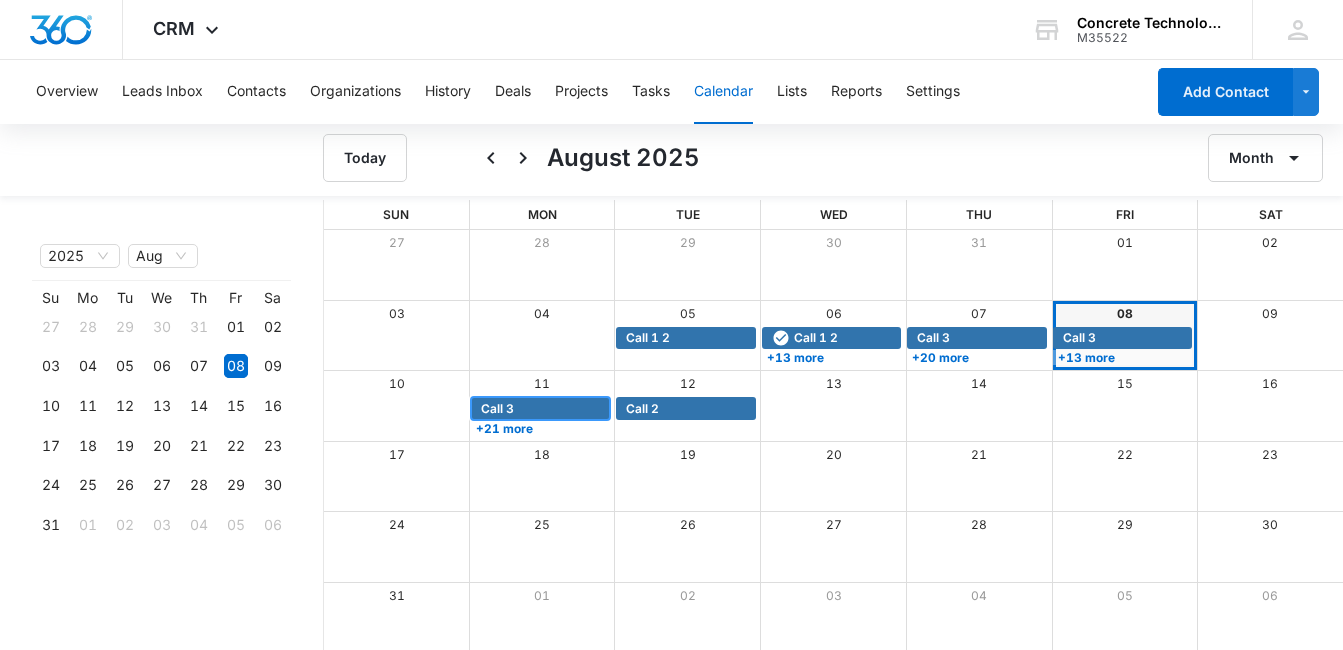 click on "Call  3" at bounding box center (543, 409) 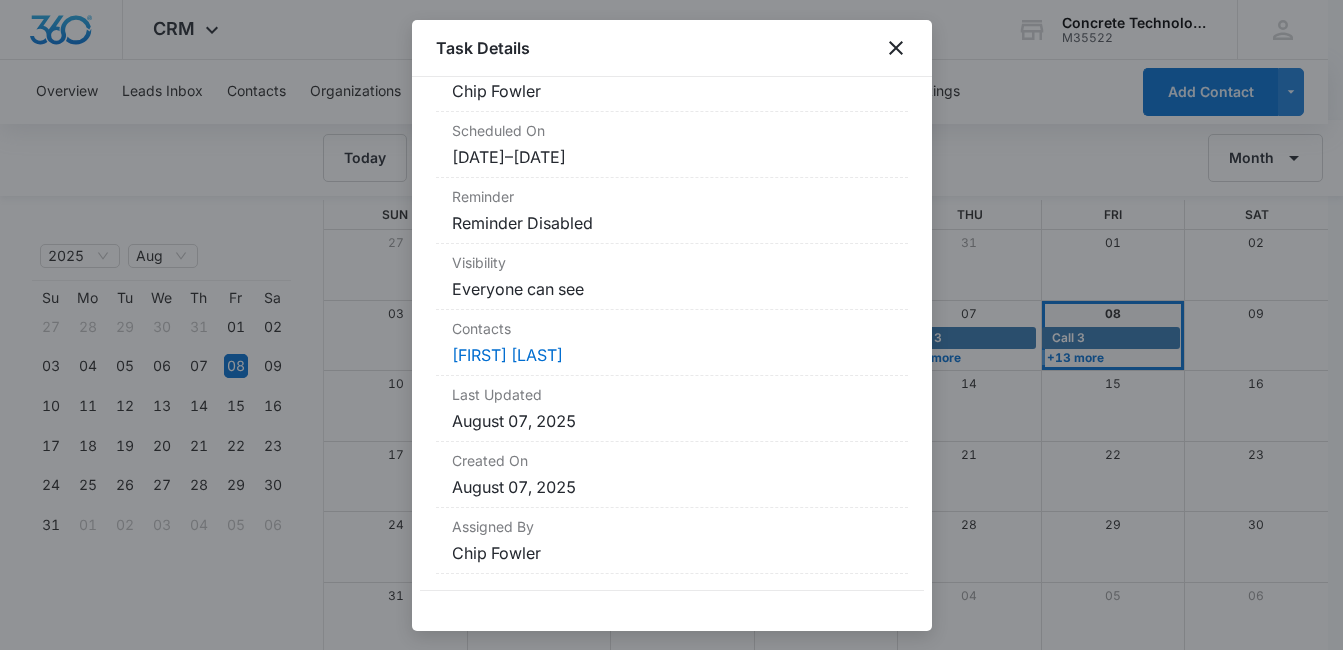 scroll, scrollTop: 0, scrollLeft: 0, axis: both 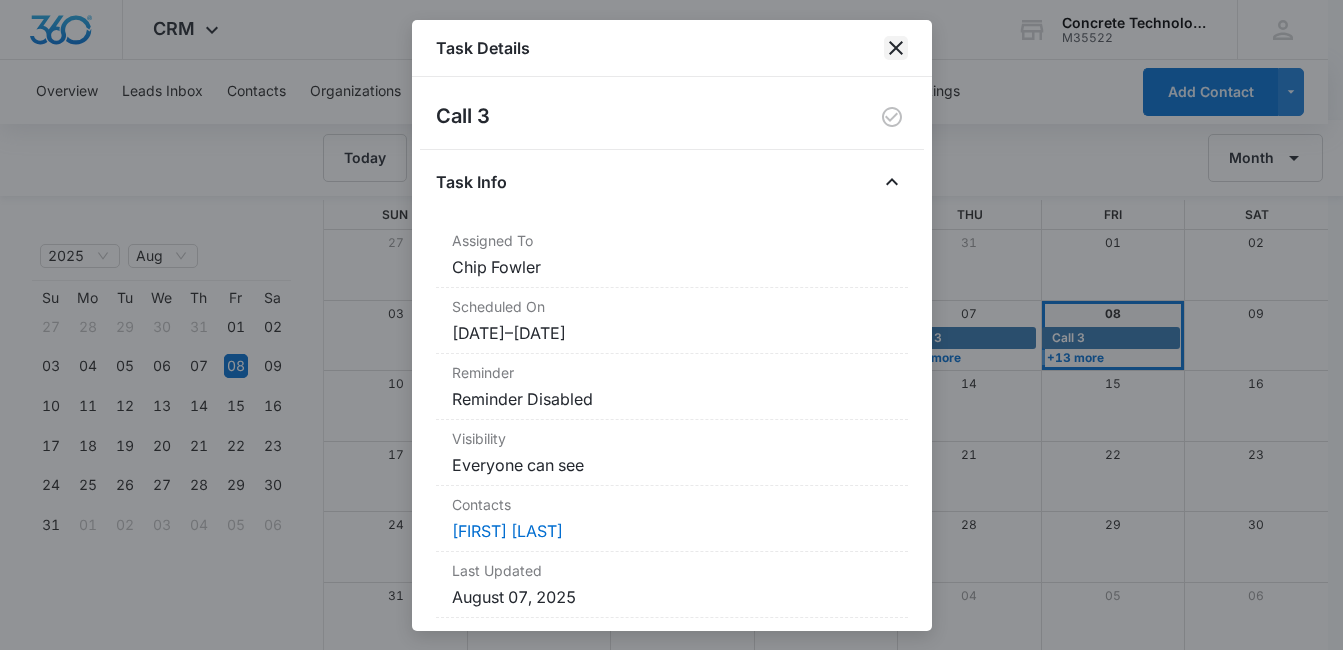 click 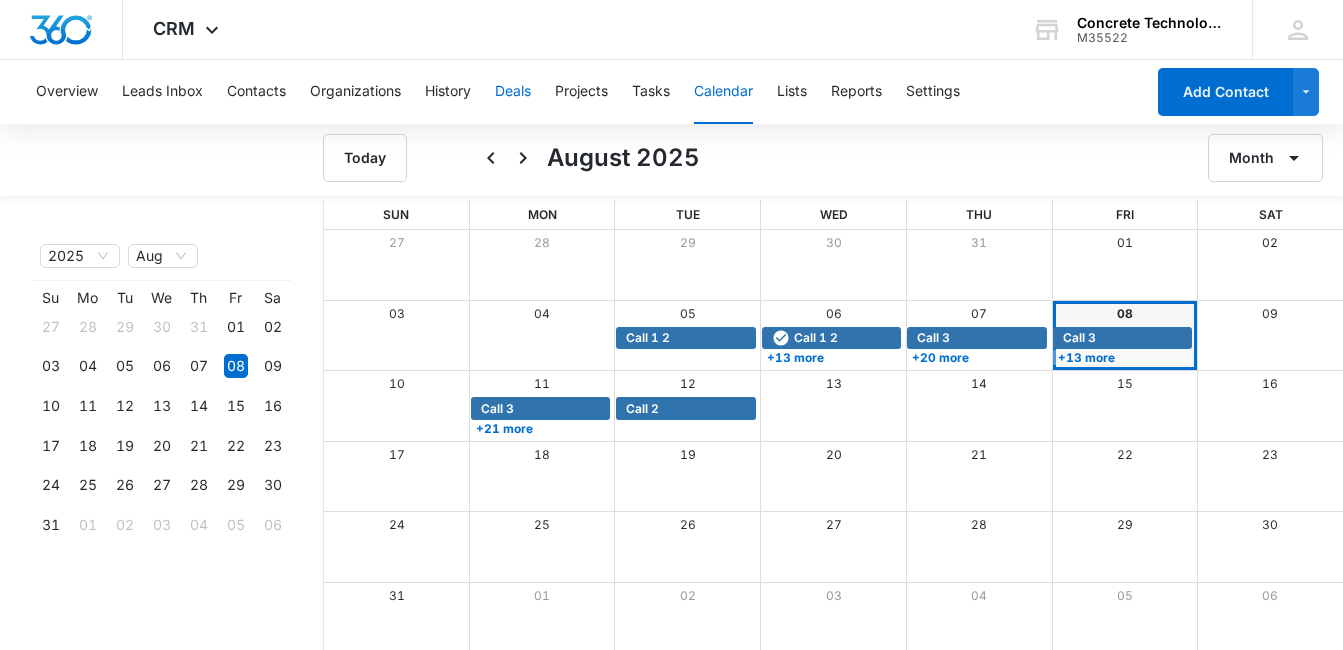 click on "Deals" at bounding box center [513, 92] 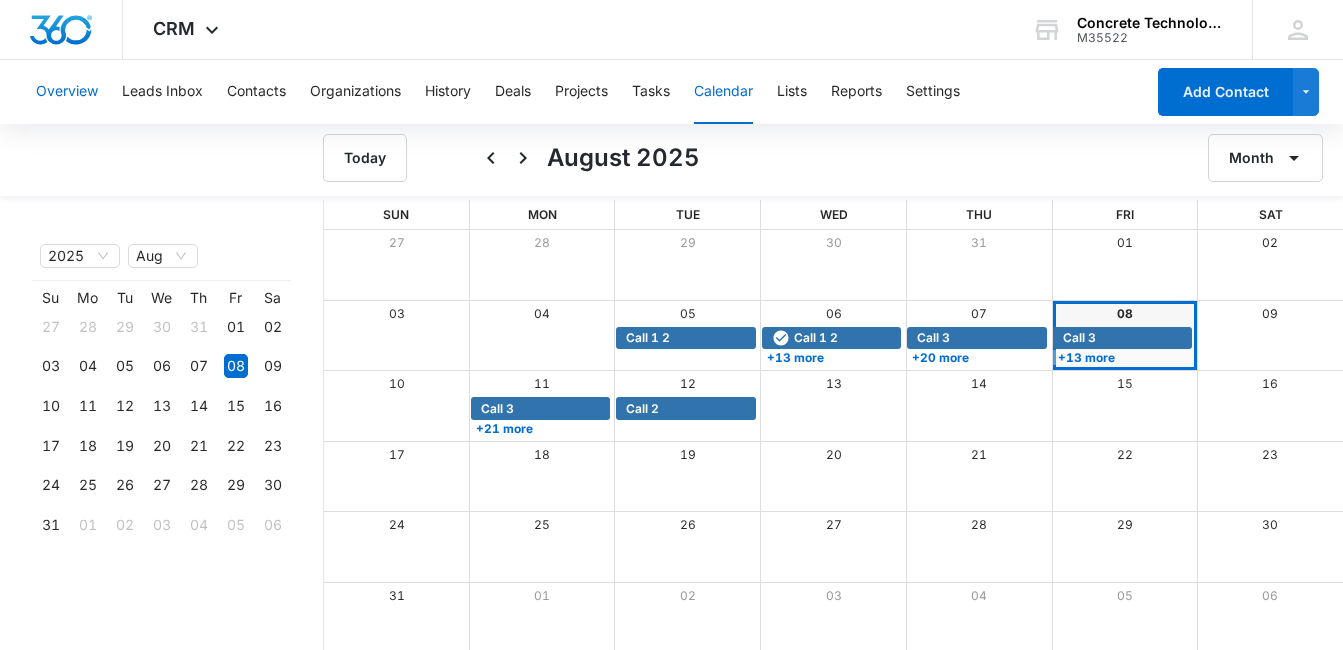 click on "Overview" at bounding box center (67, 92) 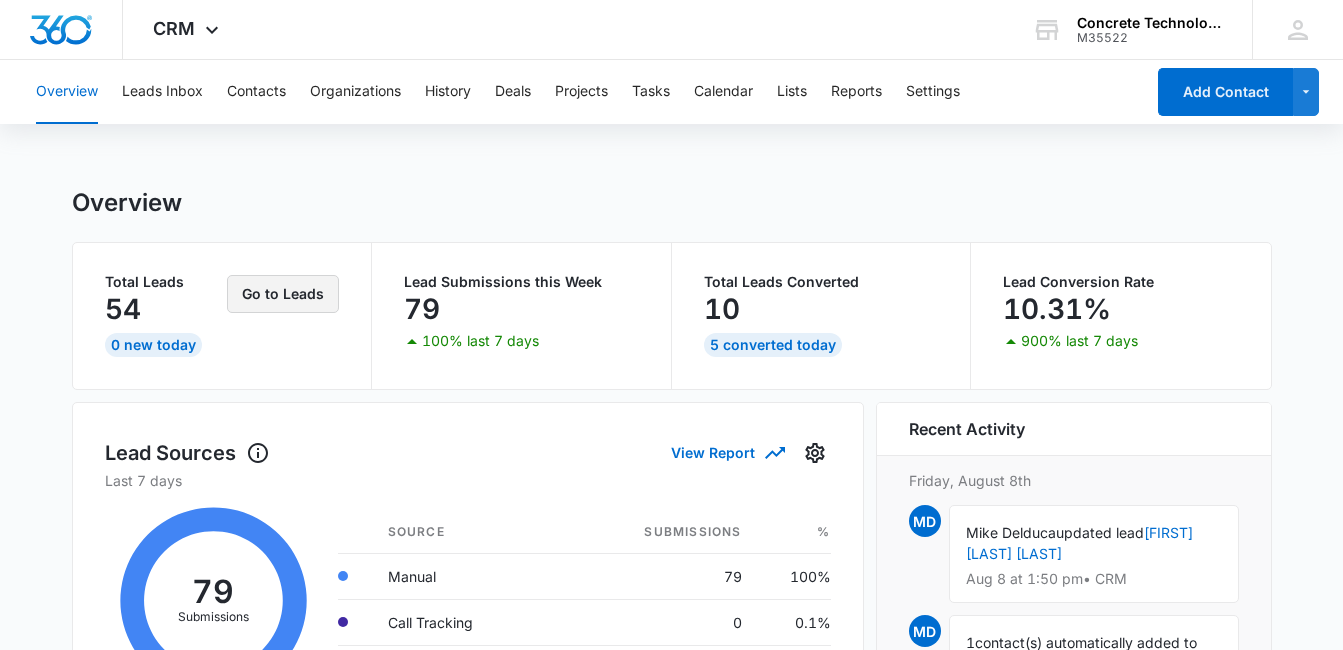 click on "Go to Leads" at bounding box center [283, 294] 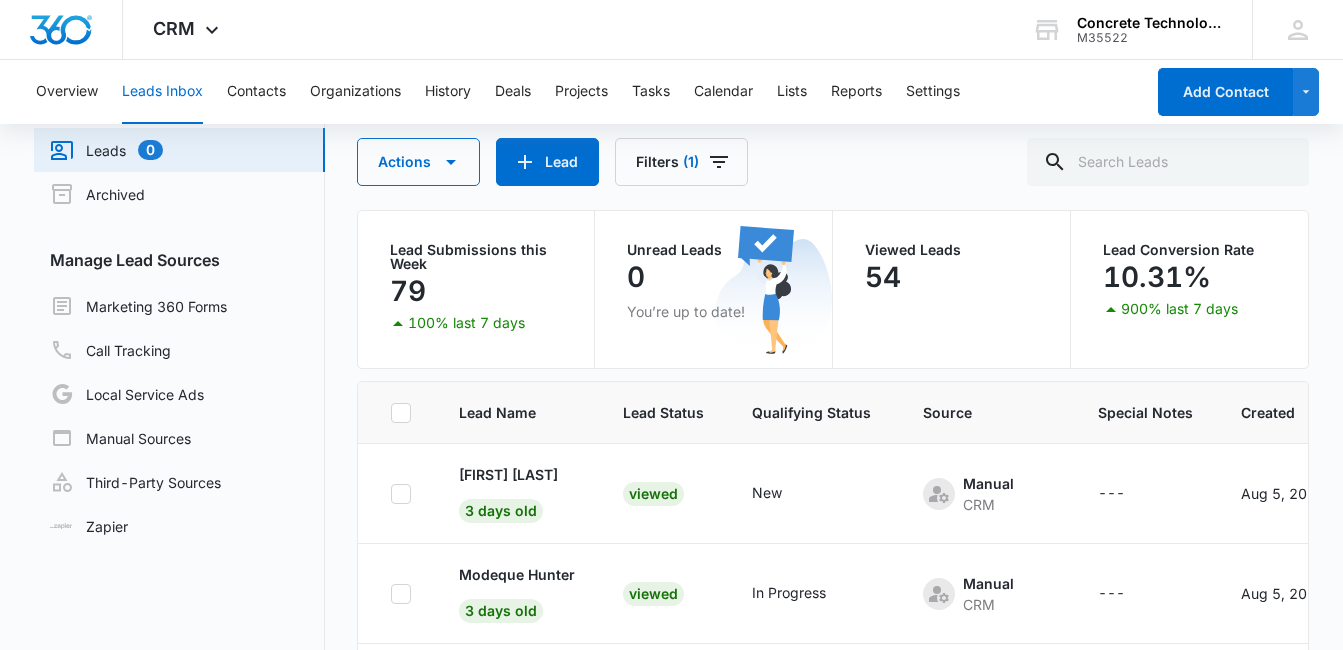 scroll, scrollTop: 0, scrollLeft: 0, axis: both 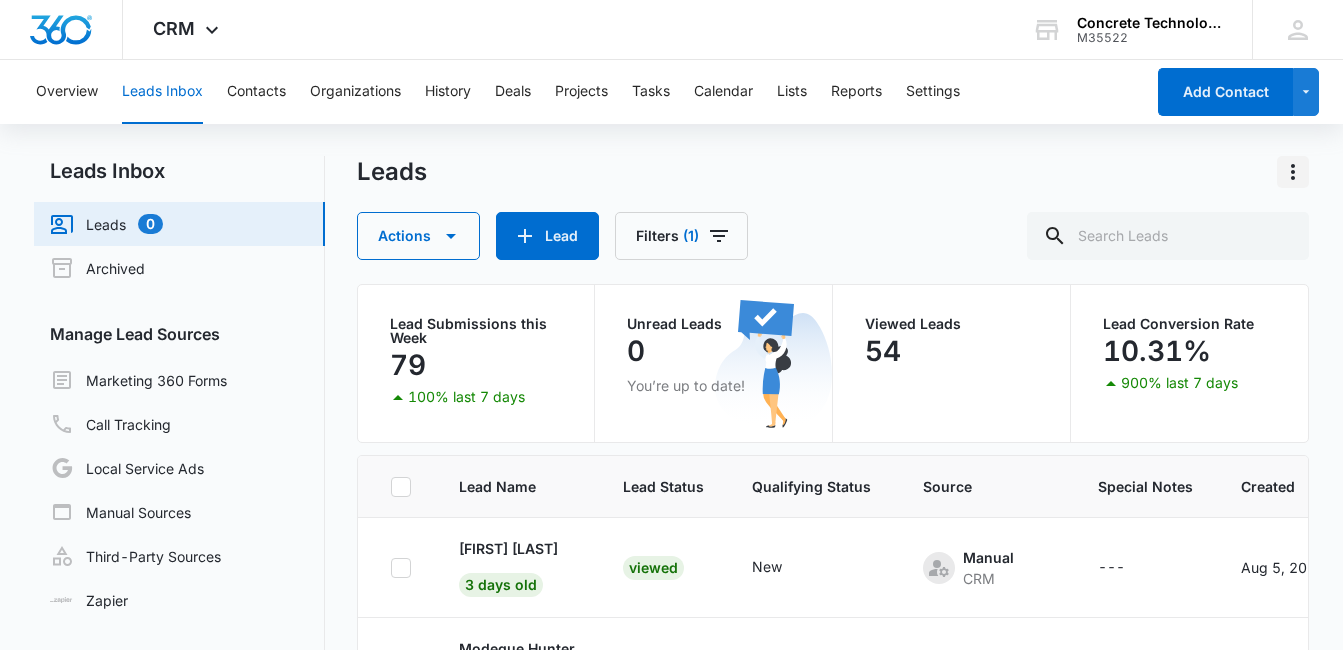 click 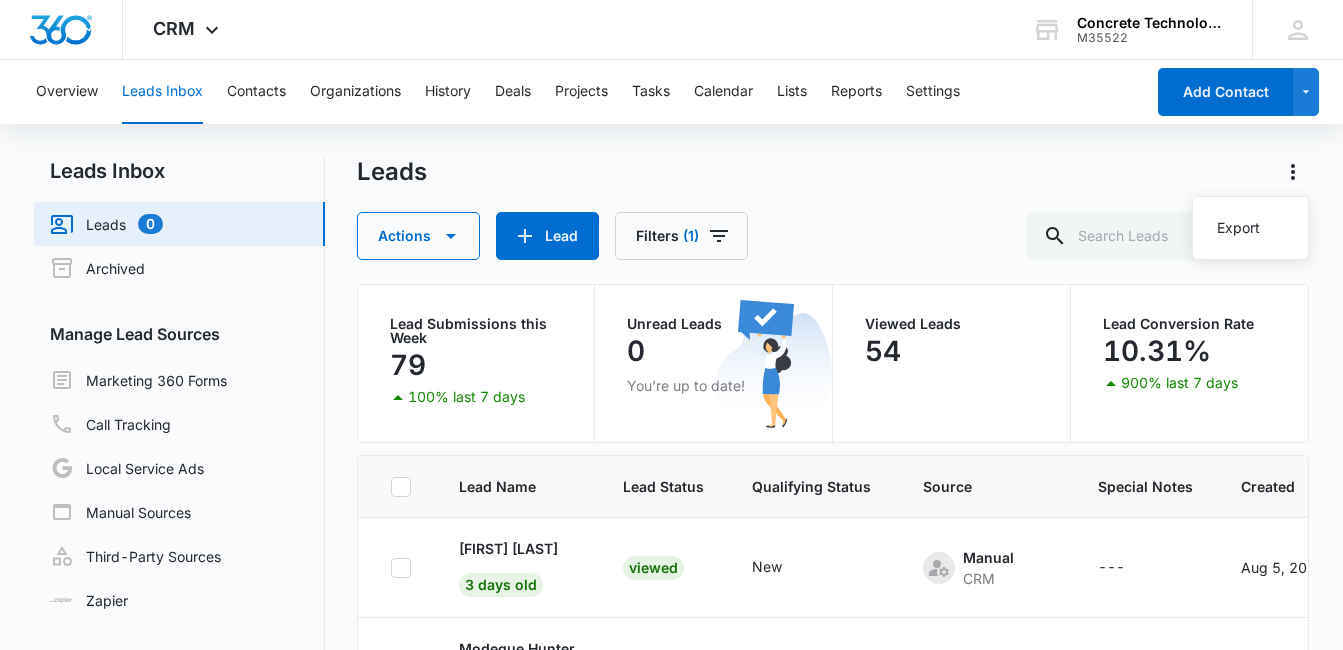 click on "Leads Export" at bounding box center [833, 172] 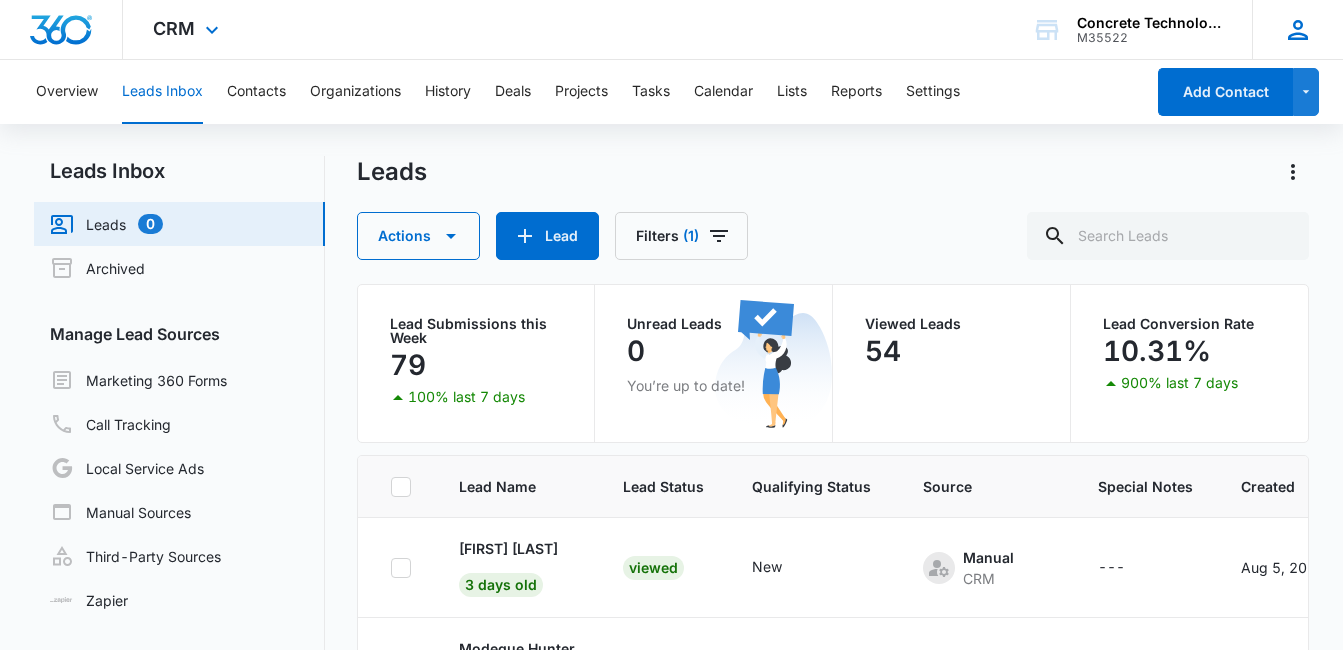 click 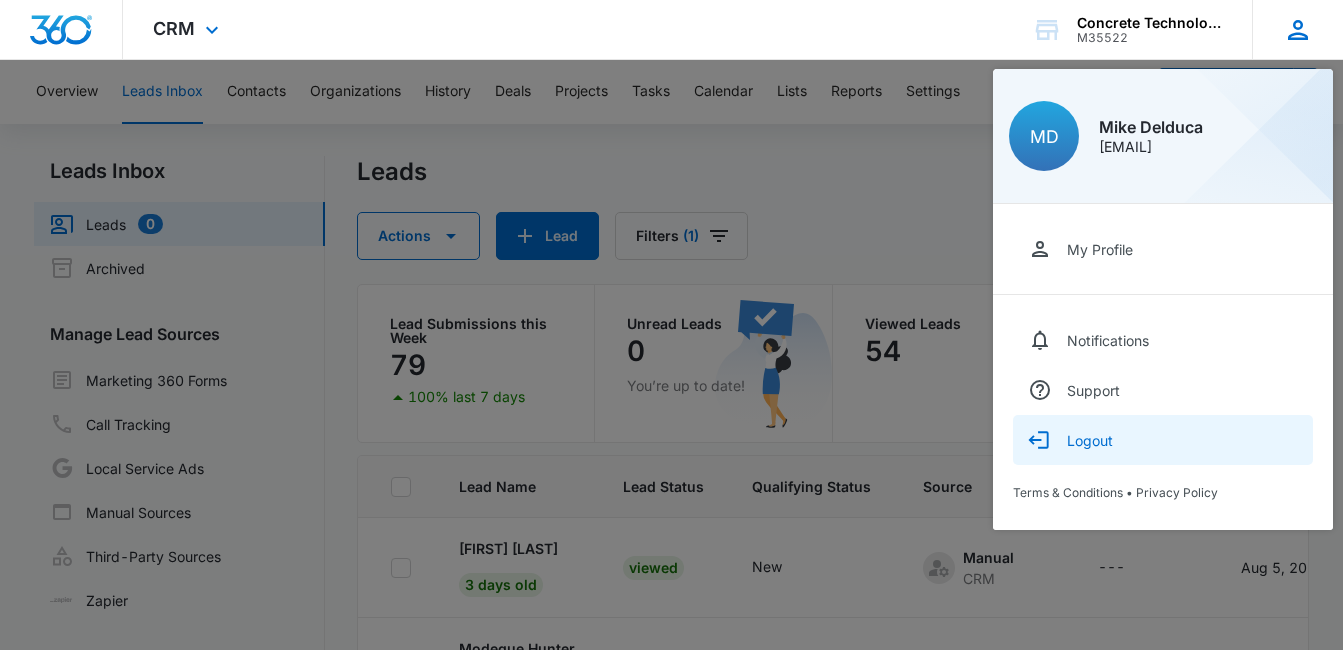 click on "Logout" at bounding box center (1090, 440) 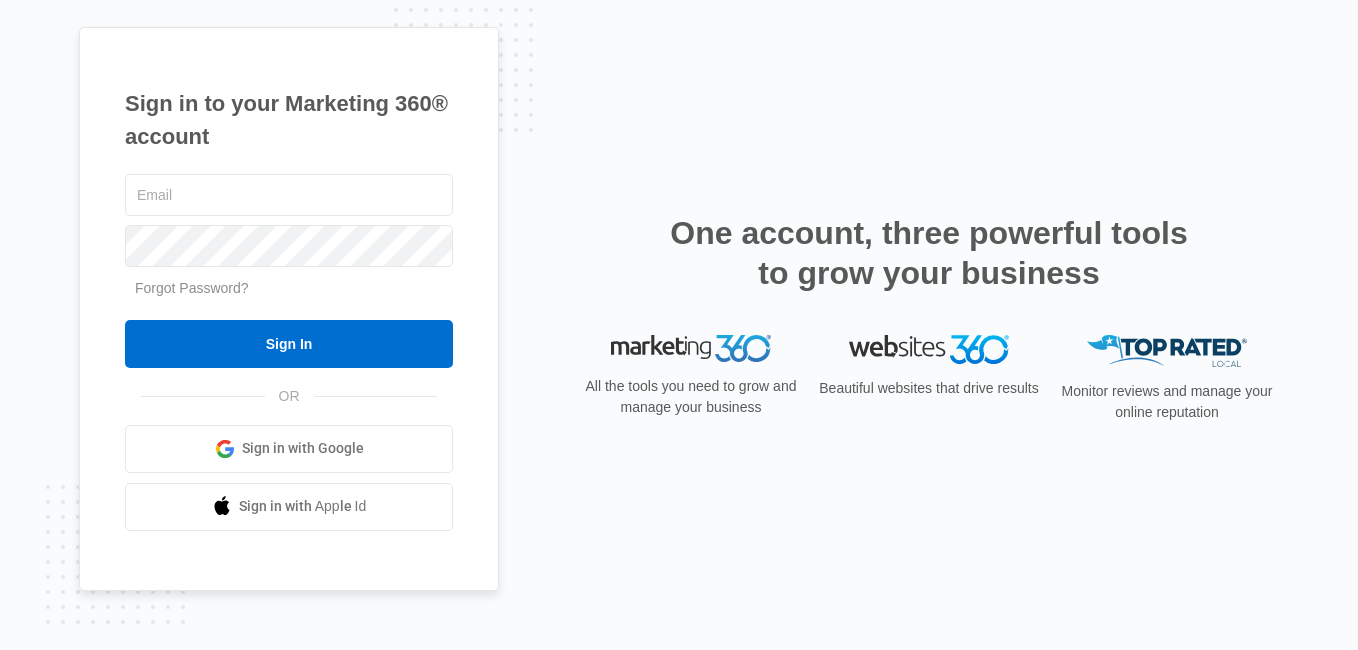 scroll, scrollTop: 0, scrollLeft: 0, axis: both 